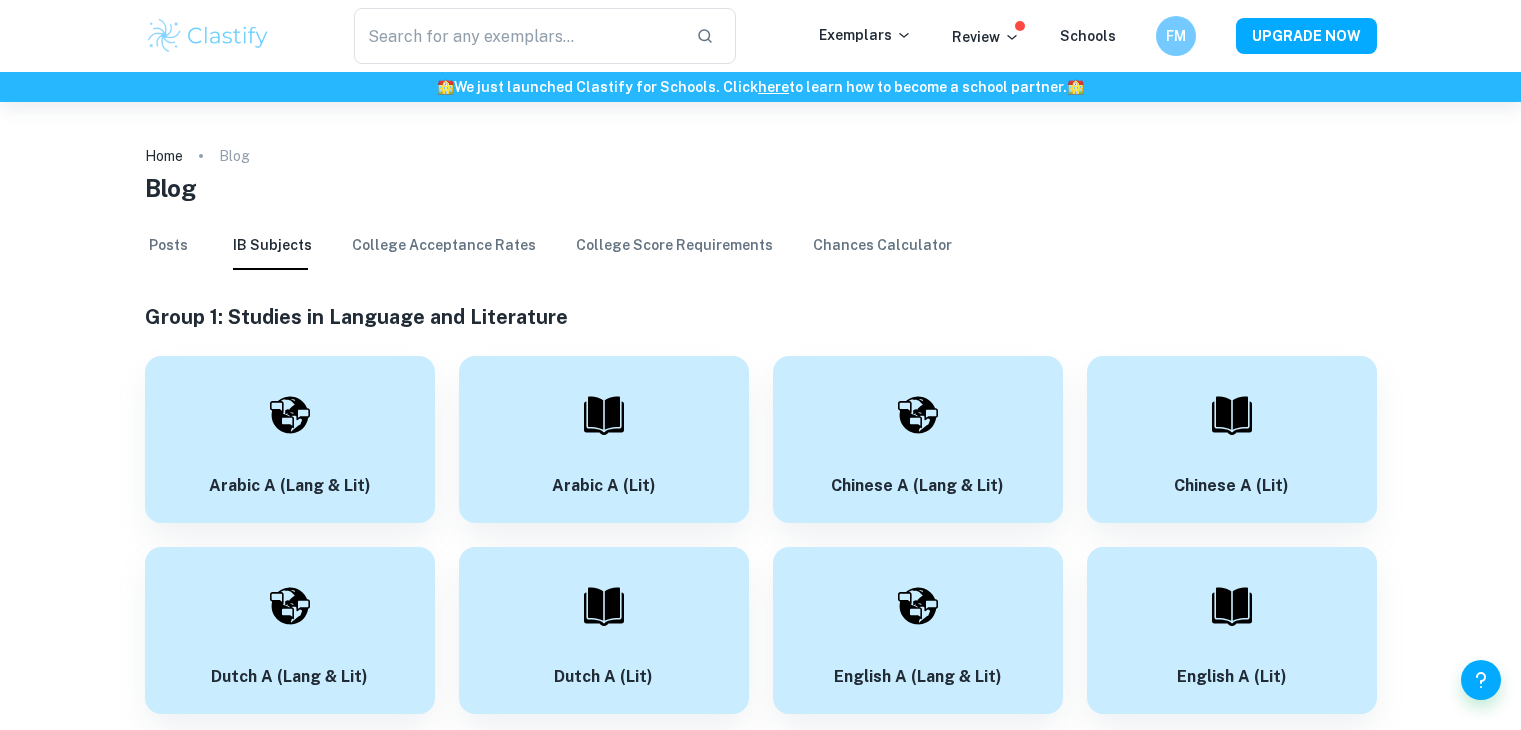 scroll, scrollTop: 0, scrollLeft: 0, axis: both 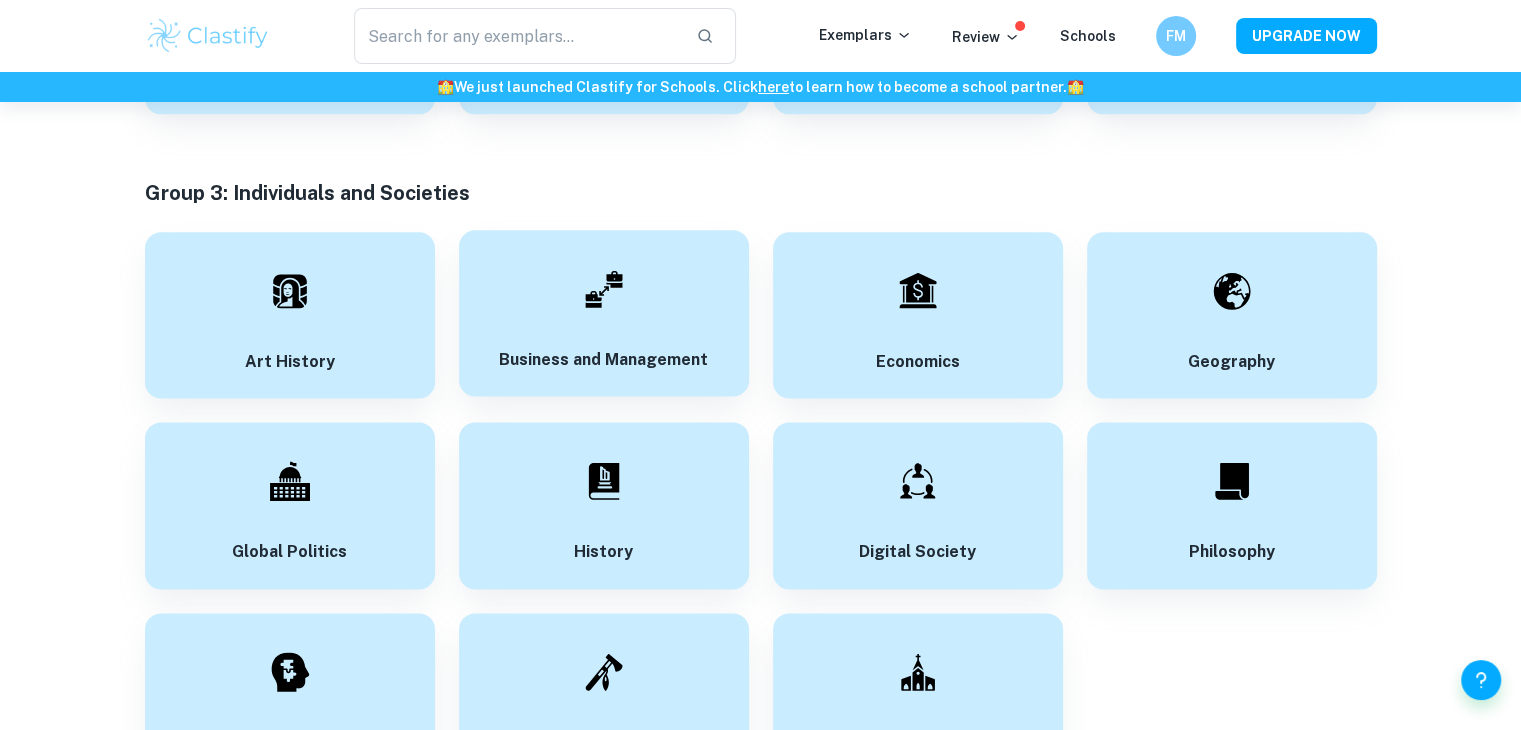 drag, startPoint x: 759, startPoint y: 301, endPoint x: 671, endPoint y: 233, distance: 111.21151 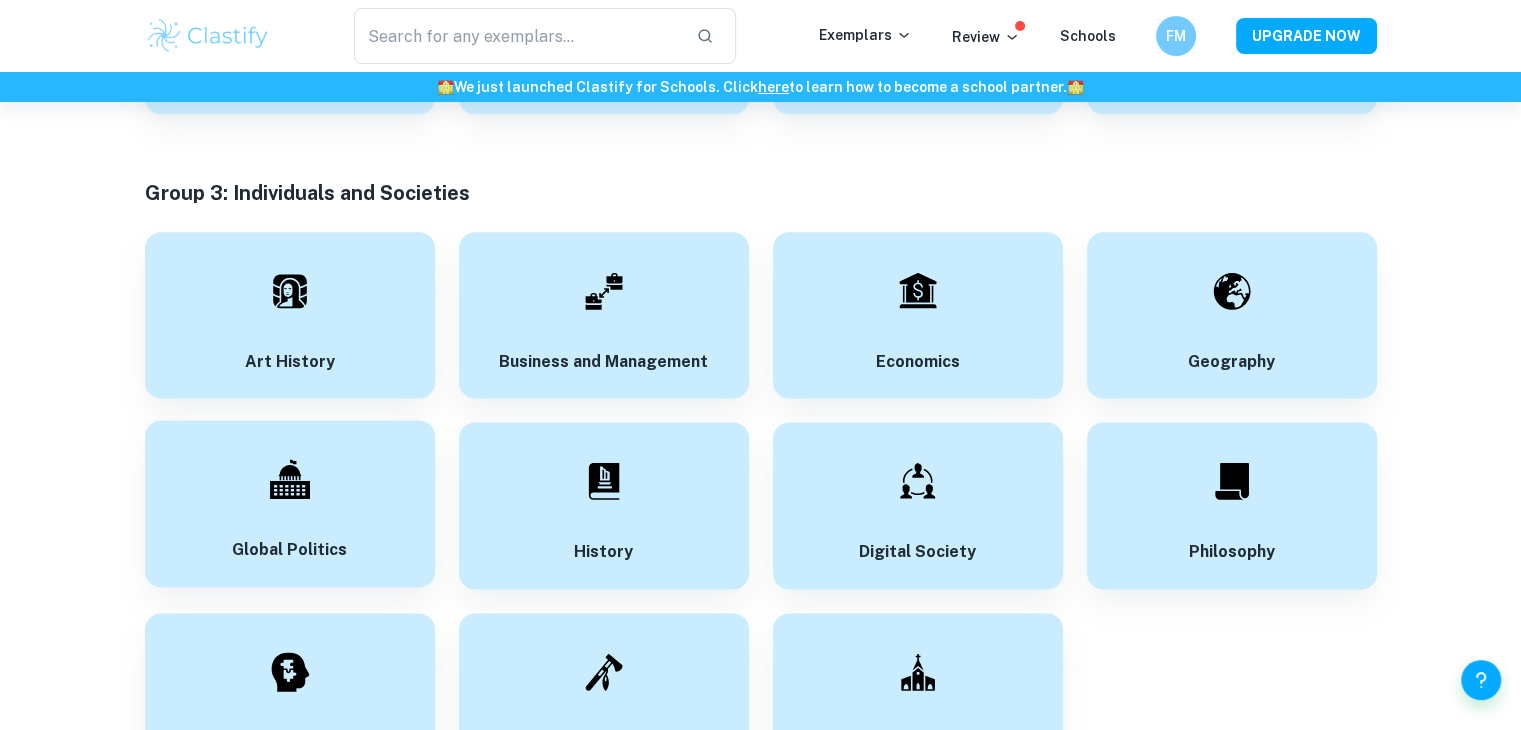 drag, startPoint x: 671, startPoint y: 233, endPoint x: 222, endPoint y: 547, distance: 547.90234 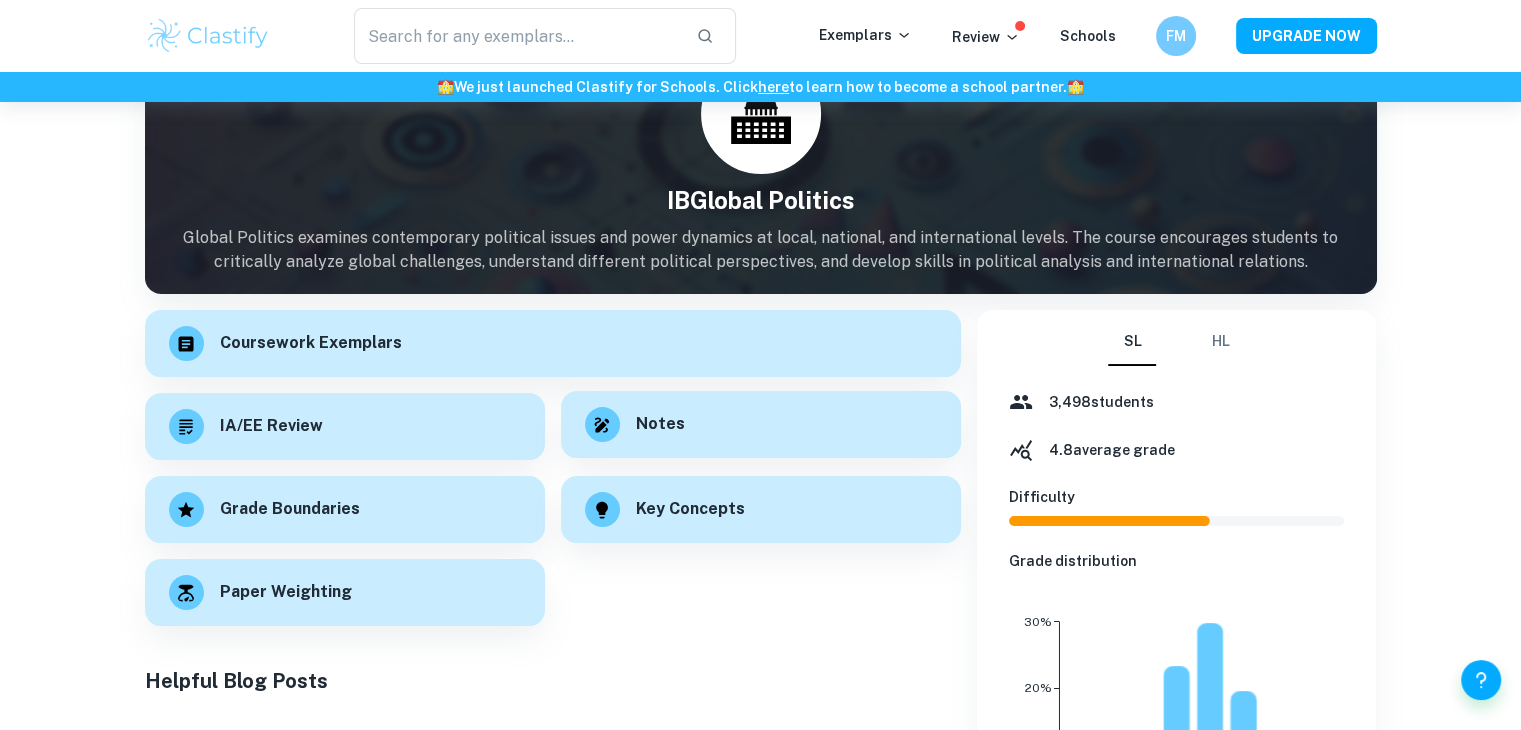scroll, scrollTop: 104, scrollLeft: 0, axis: vertical 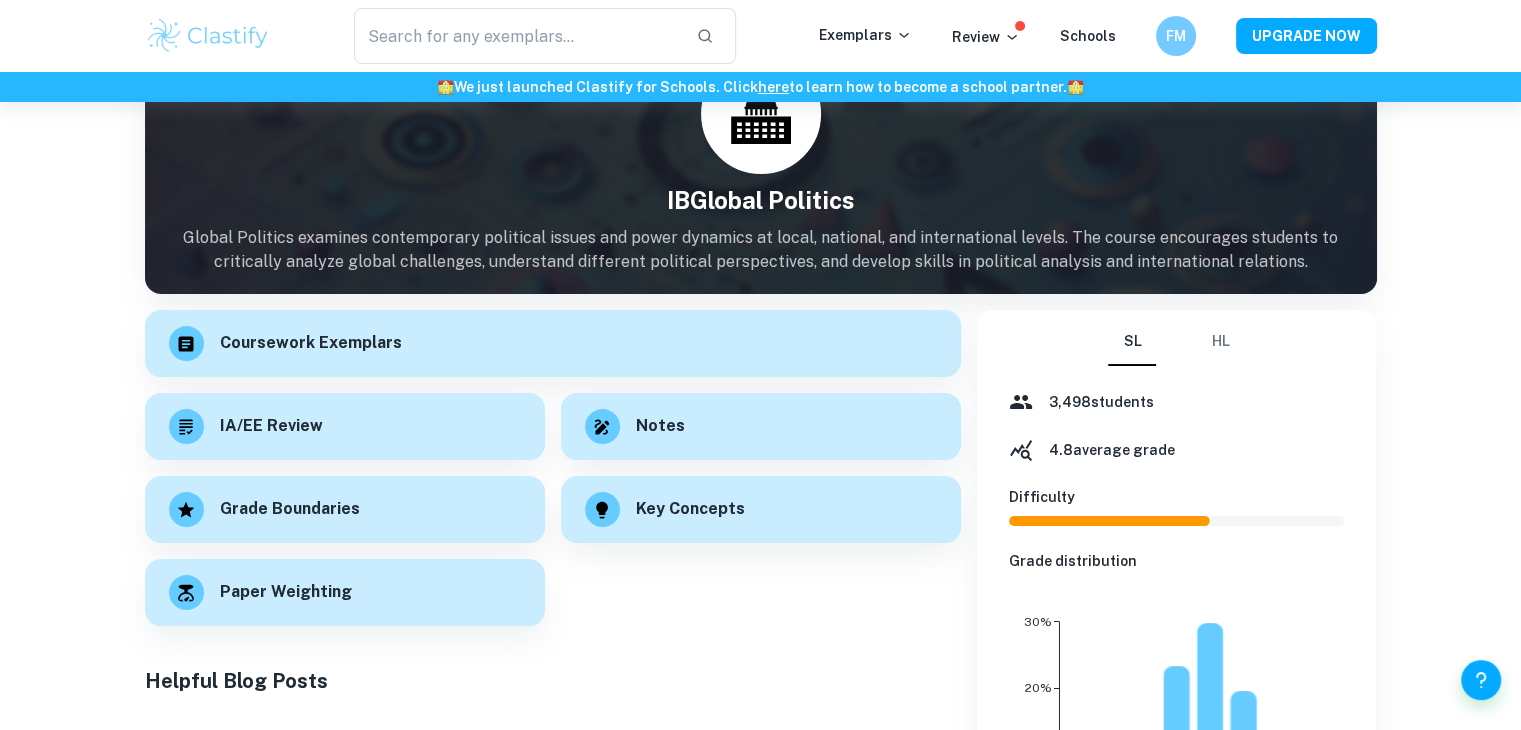 click on "IB  Global Politics Global Politics examines contemporary political issues and power dynamics at local, national, and international levels. The course encourages students to critically analyze global challenges, understand different political perspectives, and develop skills in political analysis and international relations. Coursework Exemplars IA/EE Review Notes Grade Boundaries Key Concepts Paper Weighting SL HL 3,498  students 4.8  average grade Difficulty Grade distribution 1 0% 20% 40% Helpful Blog Posts How to get a 7 in IB Global Politics? IB Global Politics Paper 1  IB Global Politics Paper 2 Global Politics IA Criteria and Checklist [2026 updated] Global Politics EE Criteria and Checklist Global Politics EE Topic Ideas + Examples  Global Politics IA word count and page limit [2026 updated] Global Politics EE Format and Structure  How to get a 7 in IB Global Politics? IB Global Politics Paper 1  IB Global Politics Paper 2 Global Politics IA Criteria and Checklist [2026 updated] SL HL 3,498  students" at bounding box center [760, 798] 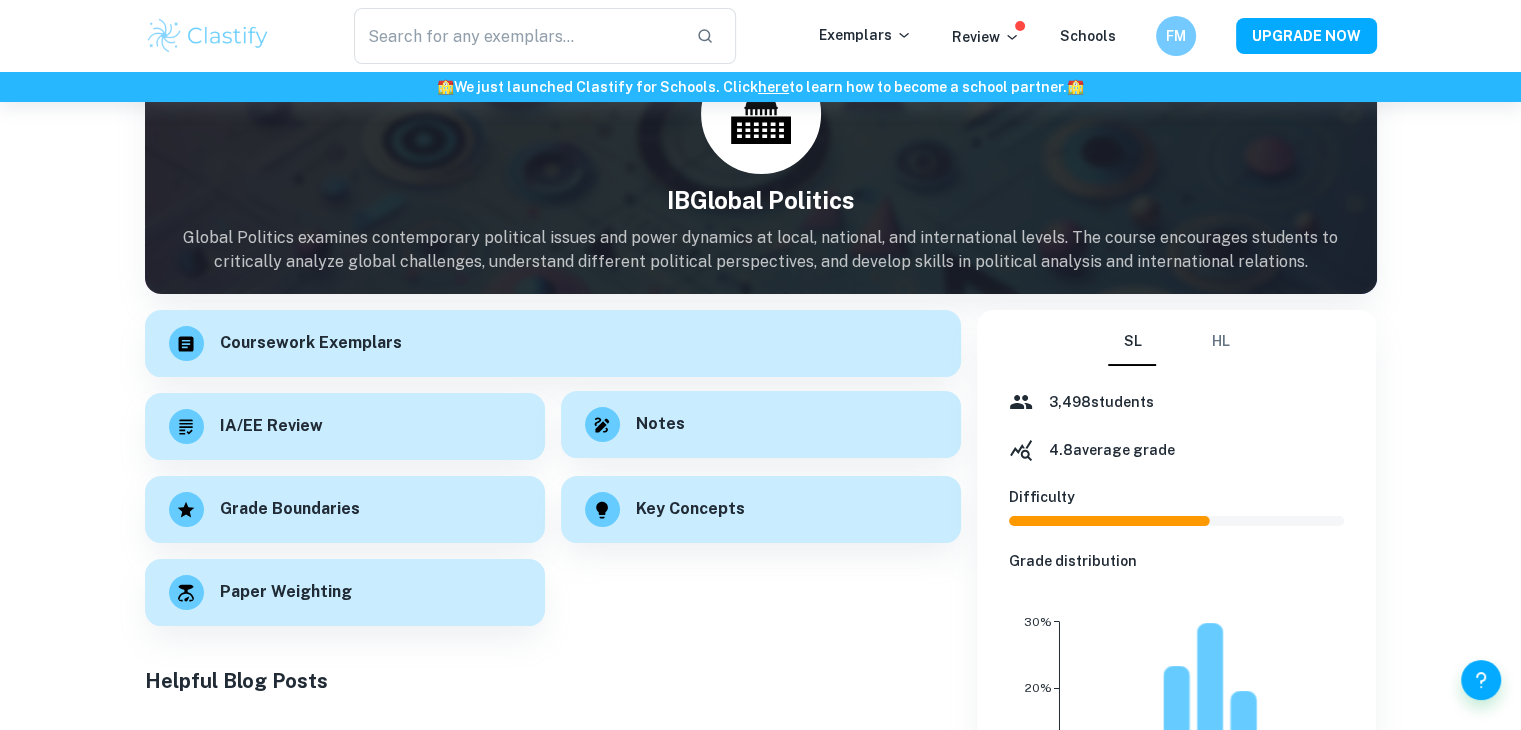 click on "Notes" at bounding box center [660, 424] 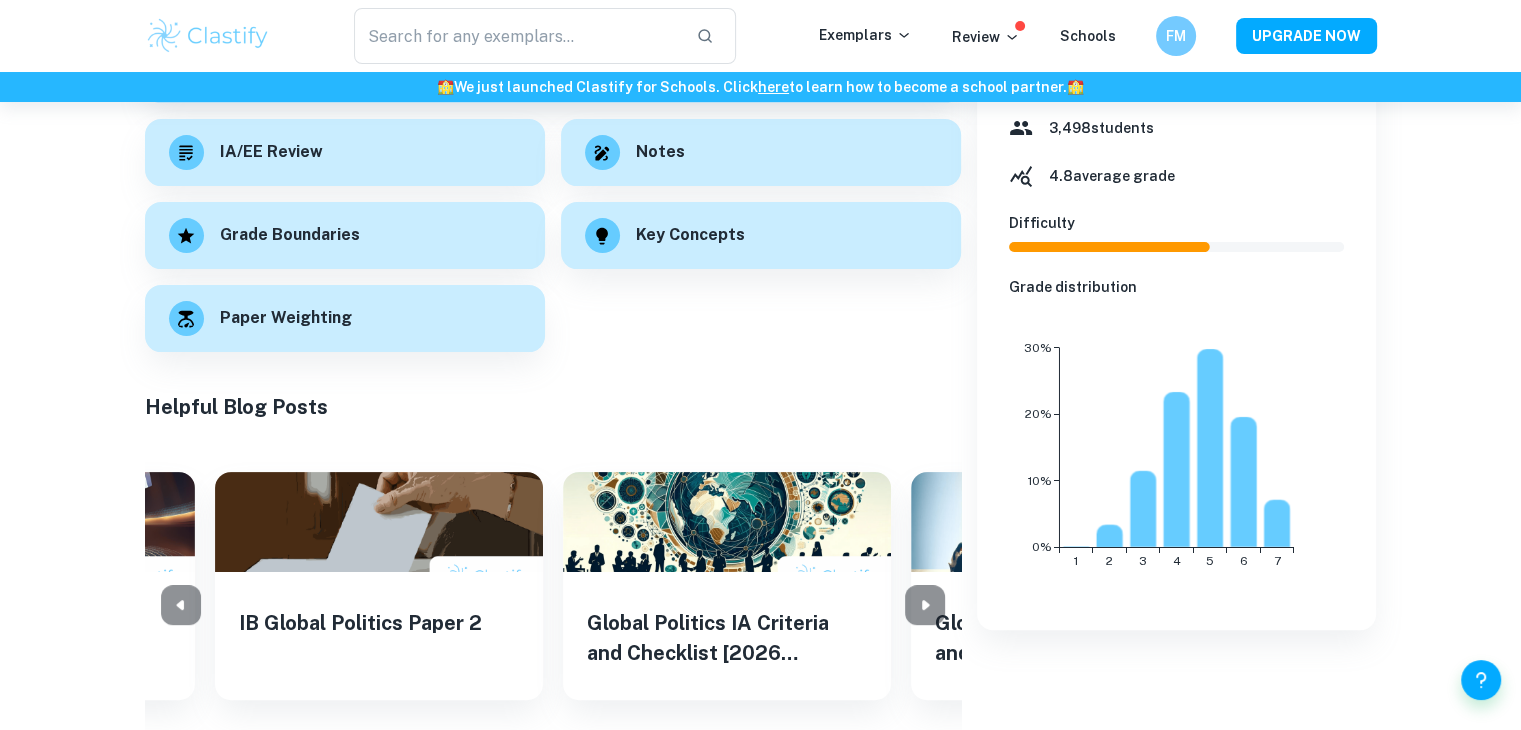 scroll, scrollTop: 379, scrollLeft: 0, axis: vertical 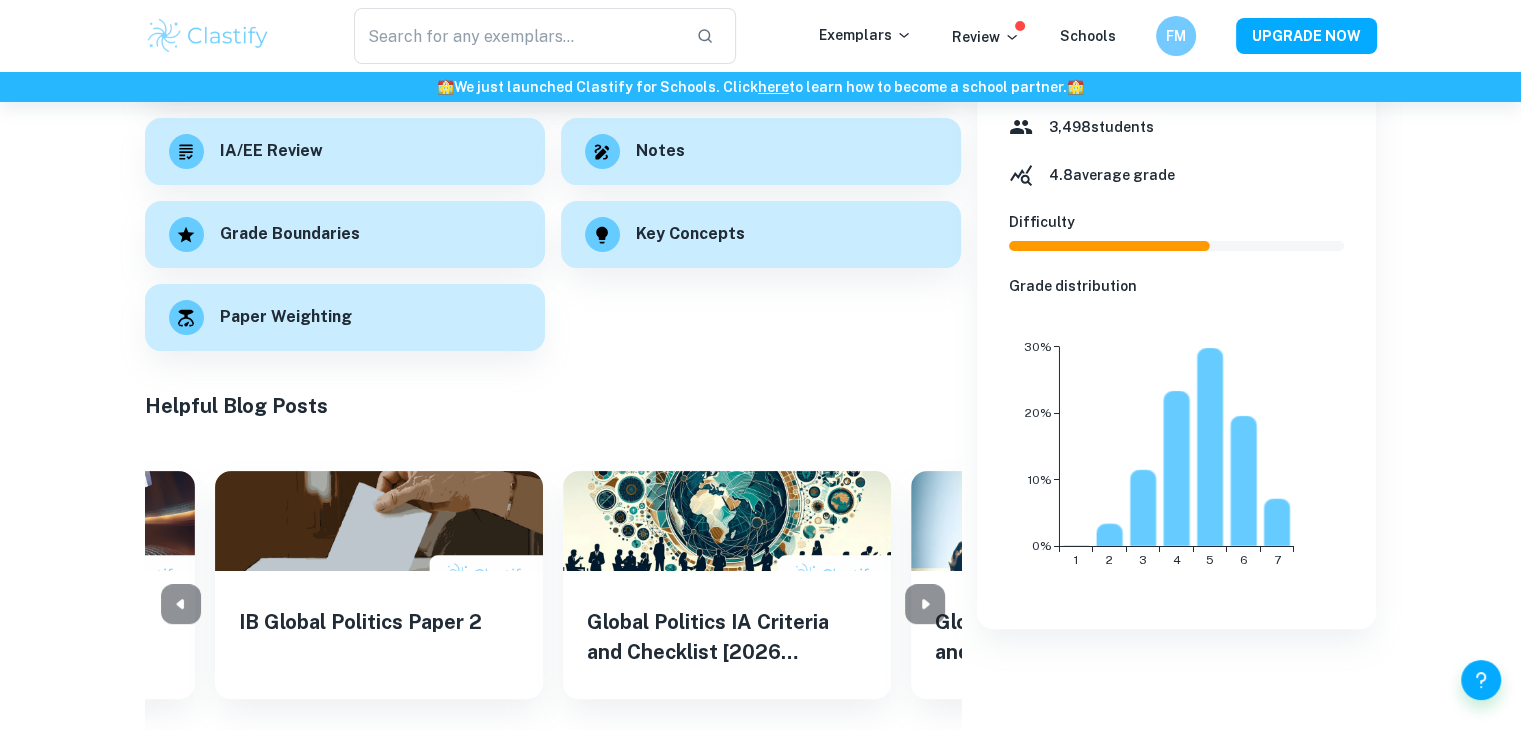 click on "Coursework Exemplars IA/EE Review Notes Grade Boundaries Key Concepts Paper Weighting SL HL 3,498  students 4.8  average grade Difficulty Grade distribution 1 0% 20% 40% Helpful Blog Posts How to get a 7 in IB Global Politics? IB Global Politics Paper 1  IB Global Politics Paper 2 Global Politics IA Criteria and Checklist [2026 updated] Global Politics EE Criteria and Checklist Global Politics EE Topic Ideas + Examples  Global Politics IA word count and page limit [2026 updated] Global Politics EE Format and Structure  How to get a 7 in IB Global Politics? IB Global Politics Paper 1  IB Global Politics Paper 2 Global Politics IA Criteria and Checklist [2026 updated] Global Politics EE Criteria and Checklist Global Politics EE Topic Ideas + Examples  Global Politics IA word count and page limit [2026 updated] Global Politics EE Format and Structure  How to get a 7 in IB Global Politics? IB Global Politics Paper 1  IB Global Politics Paper 2" at bounding box center (545, 383) 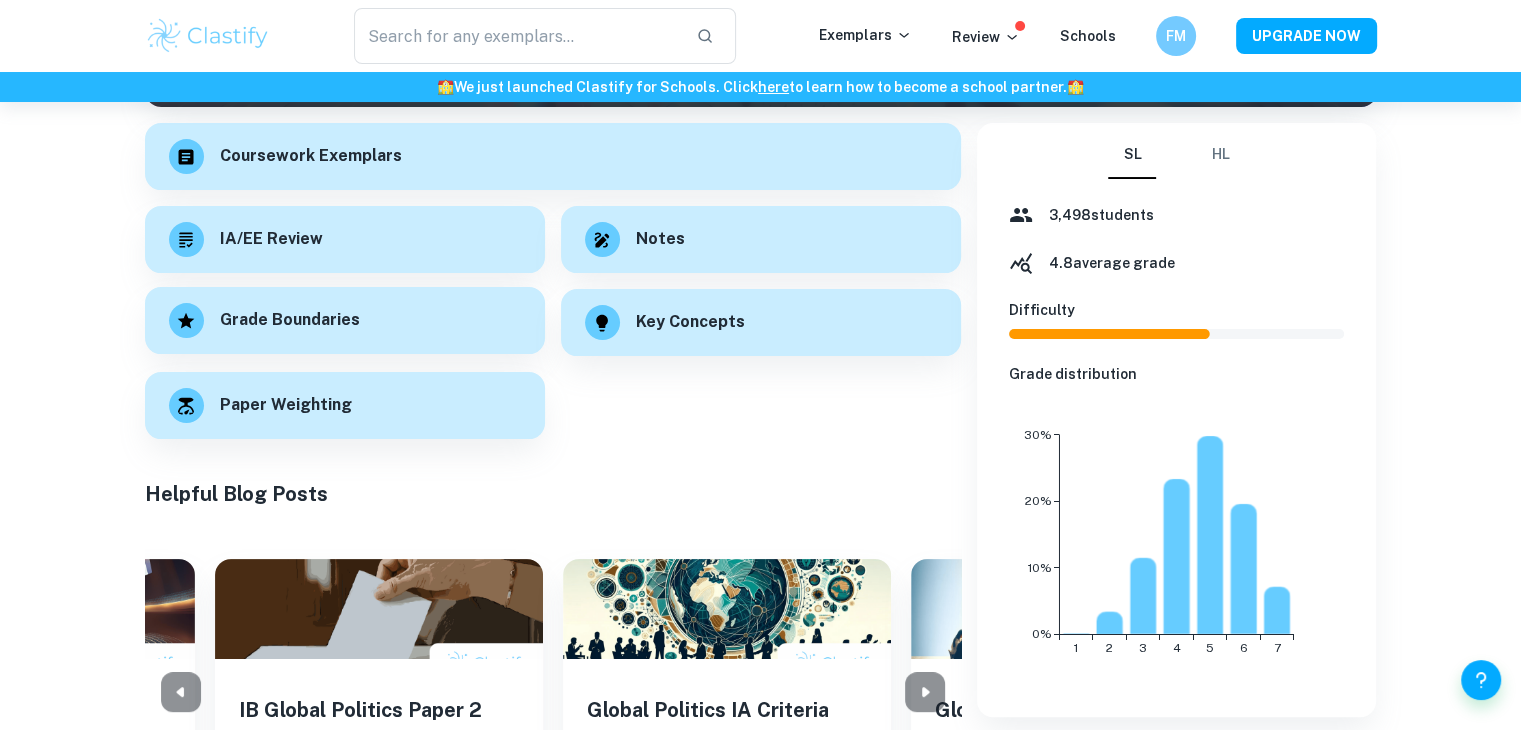 click on "Grade Boundaries" at bounding box center [345, 320] 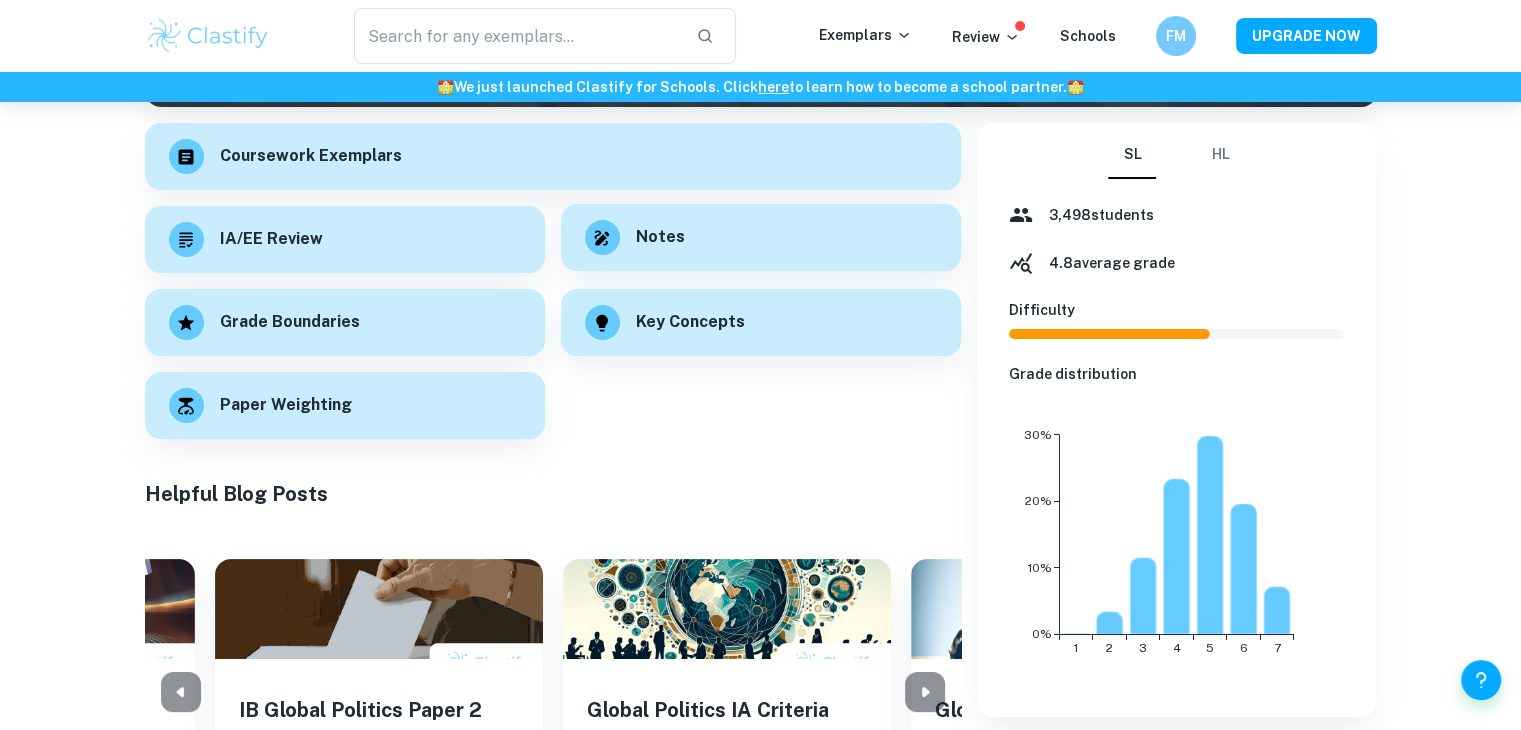 click on "Notes" at bounding box center (761, 237) 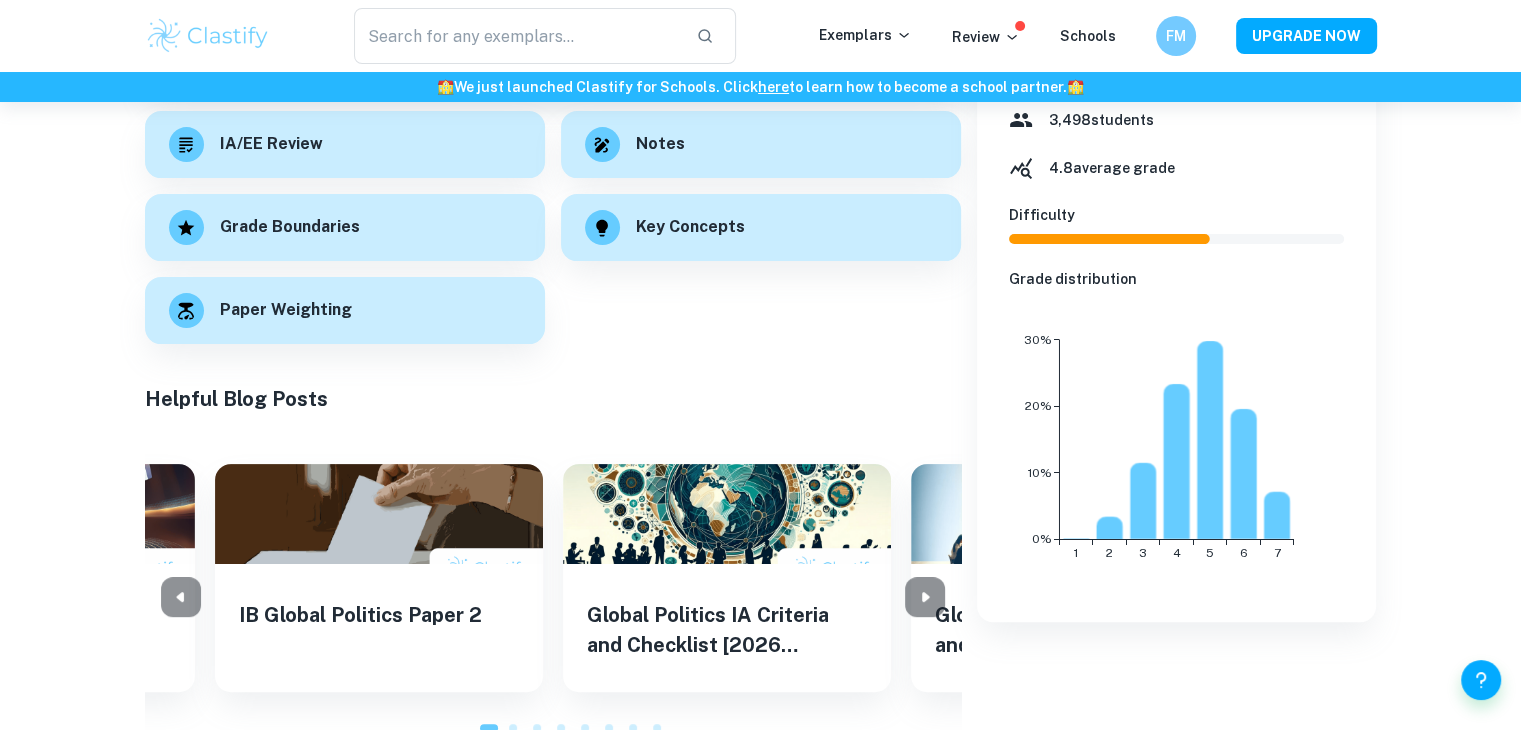 scroll, scrollTop: 648, scrollLeft: 0, axis: vertical 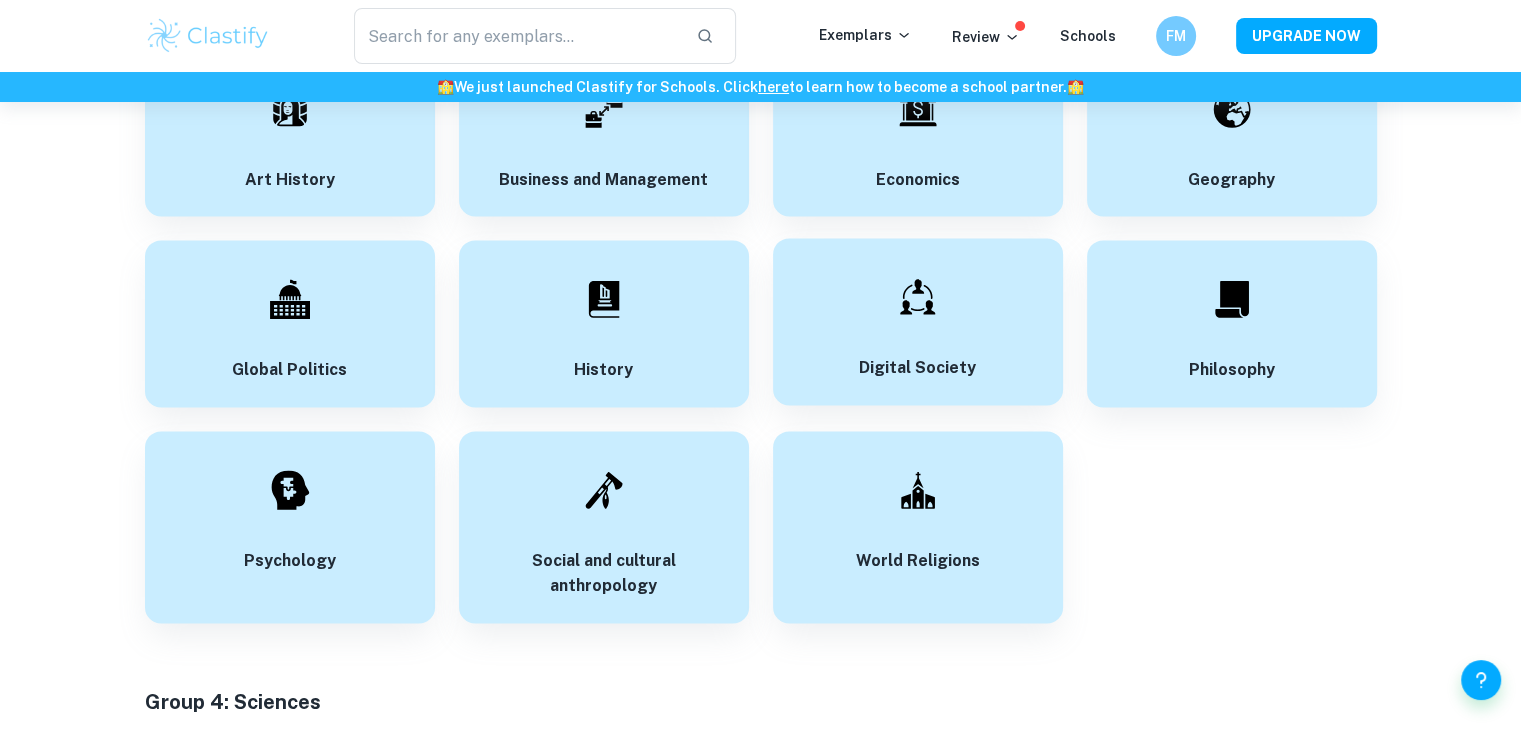 click on "Digital Society" at bounding box center (918, 321) 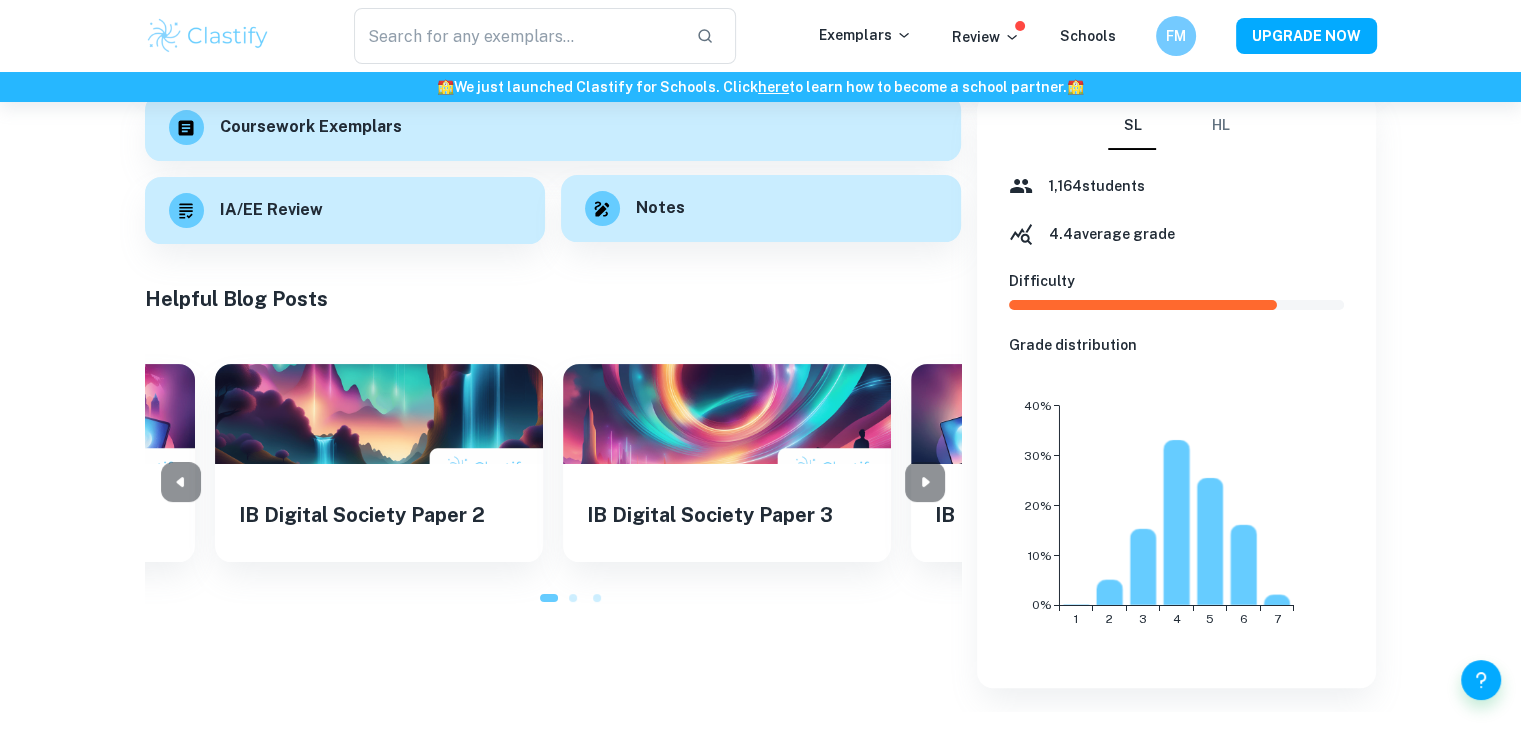 scroll, scrollTop: 0, scrollLeft: 0, axis: both 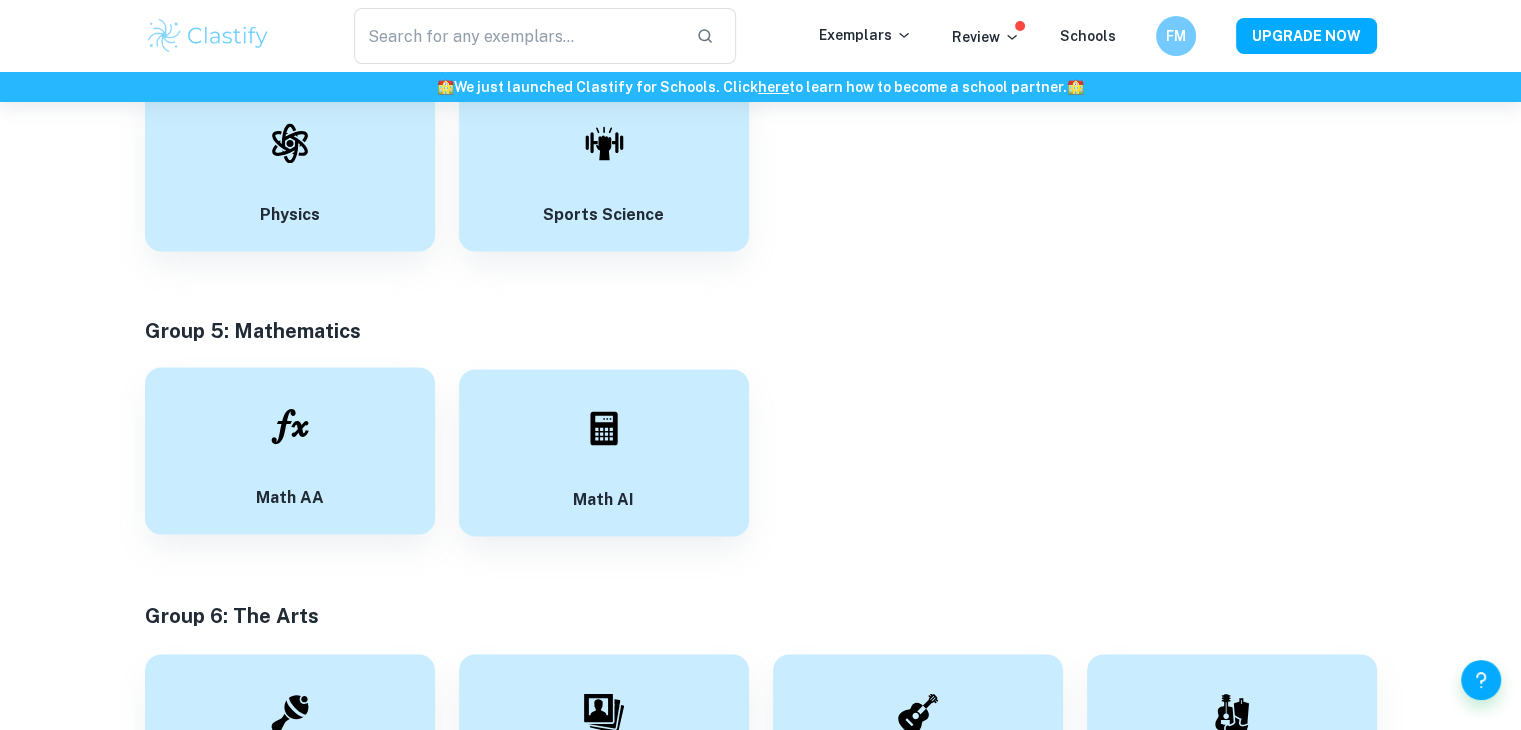 click at bounding box center [290, 426] 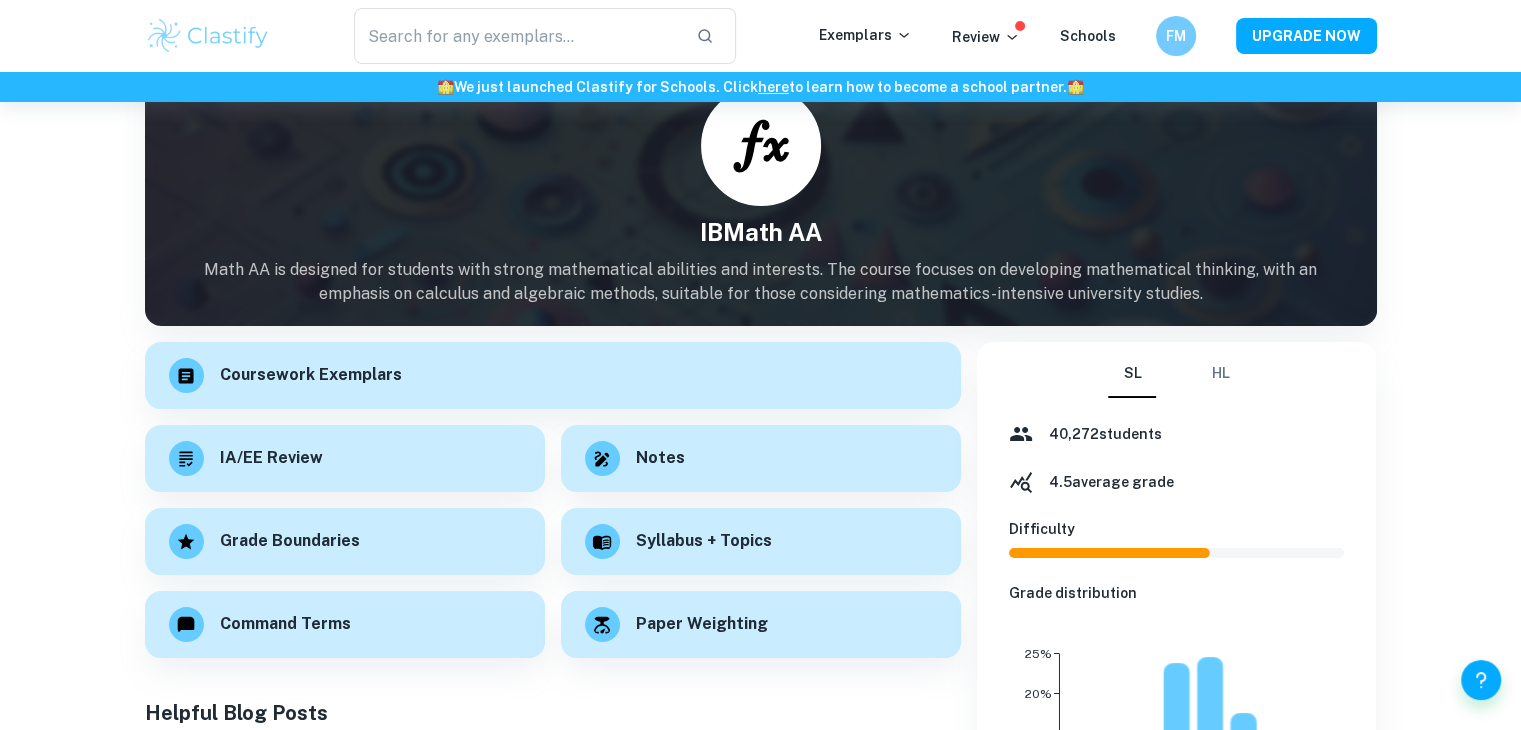 scroll, scrollTop: 74, scrollLeft: 0, axis: vertical 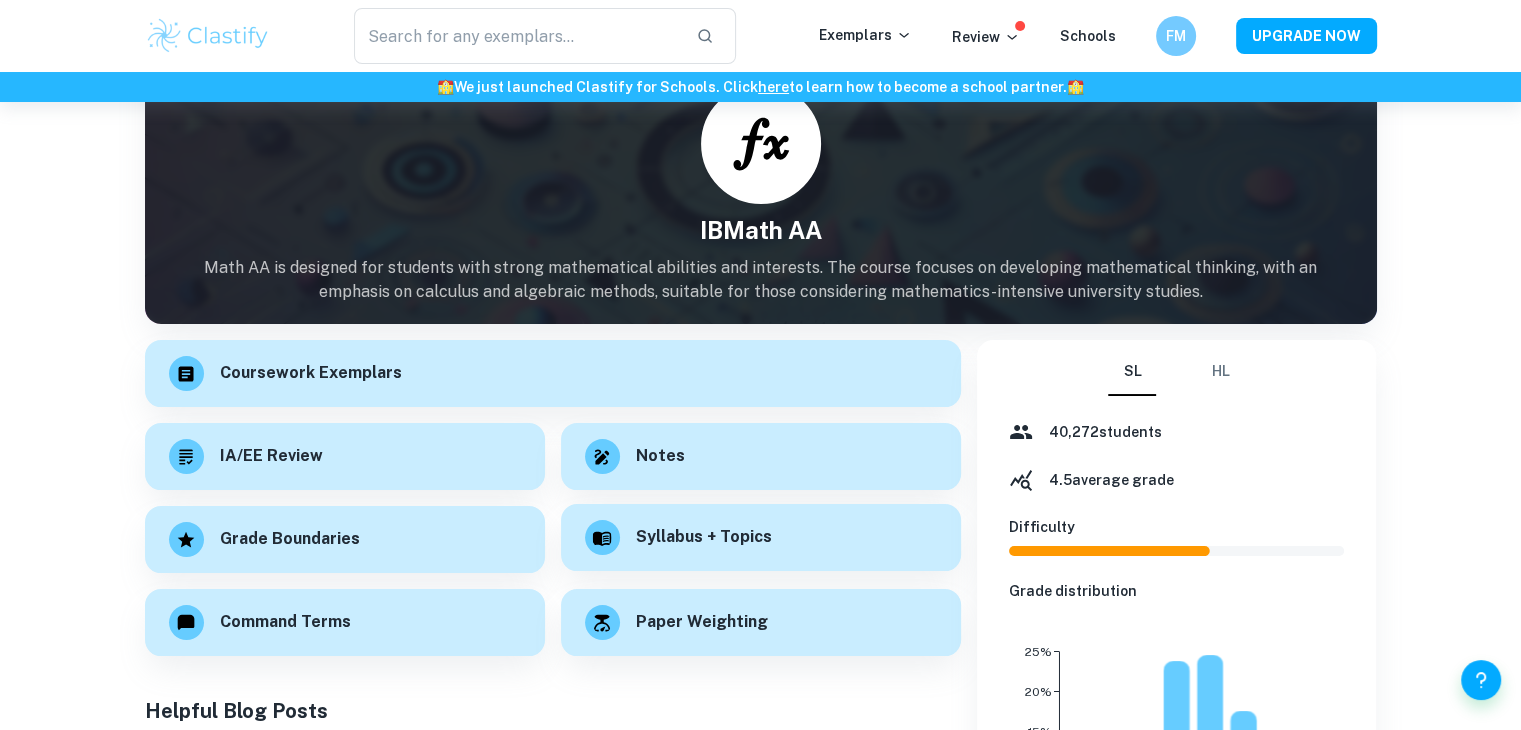 click on "Syllabus + Topics" at bounding box center [704, 537] 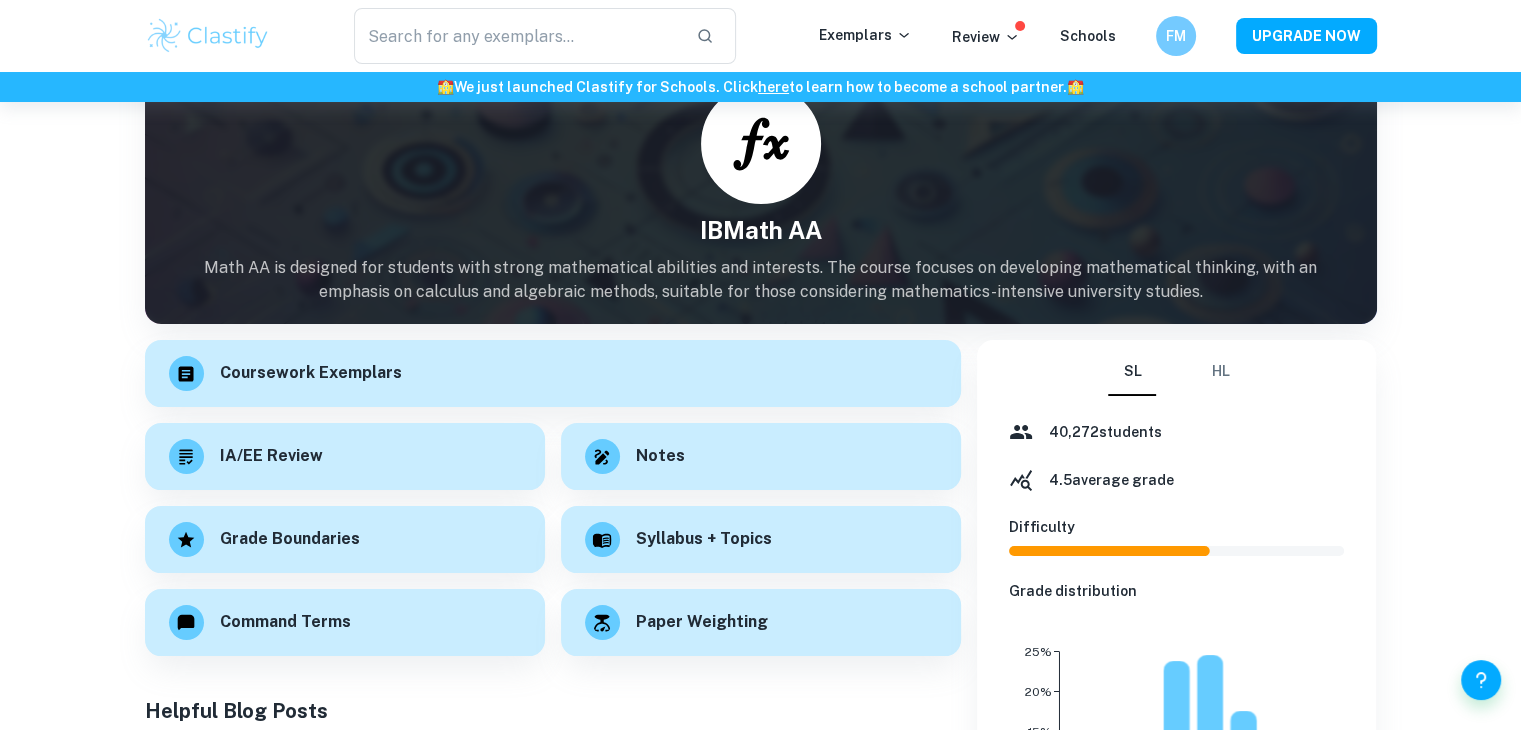 scroll, scrollTop: 0, scrollLeft: 0, axis: both 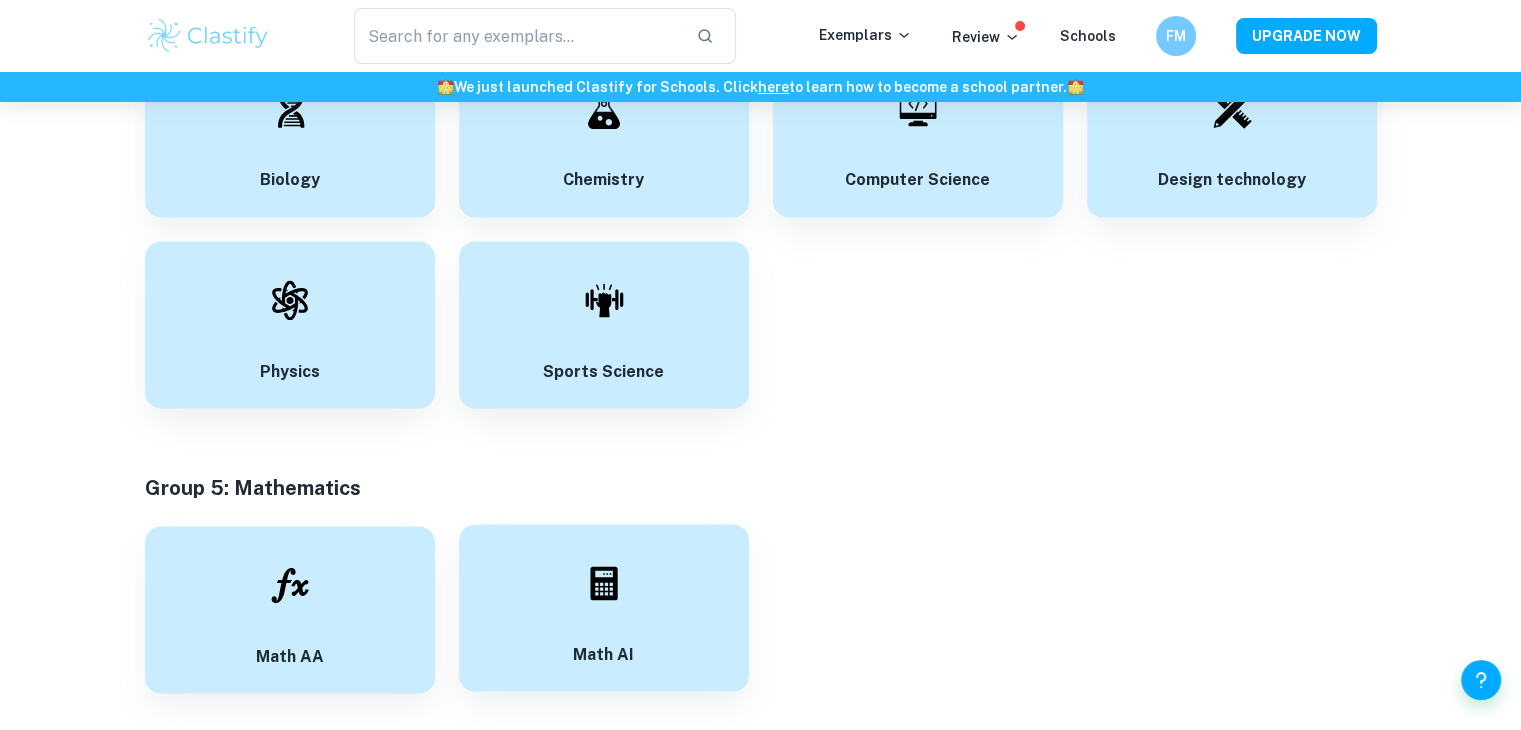 click on "Math AI" at bounding box center (604, 607) 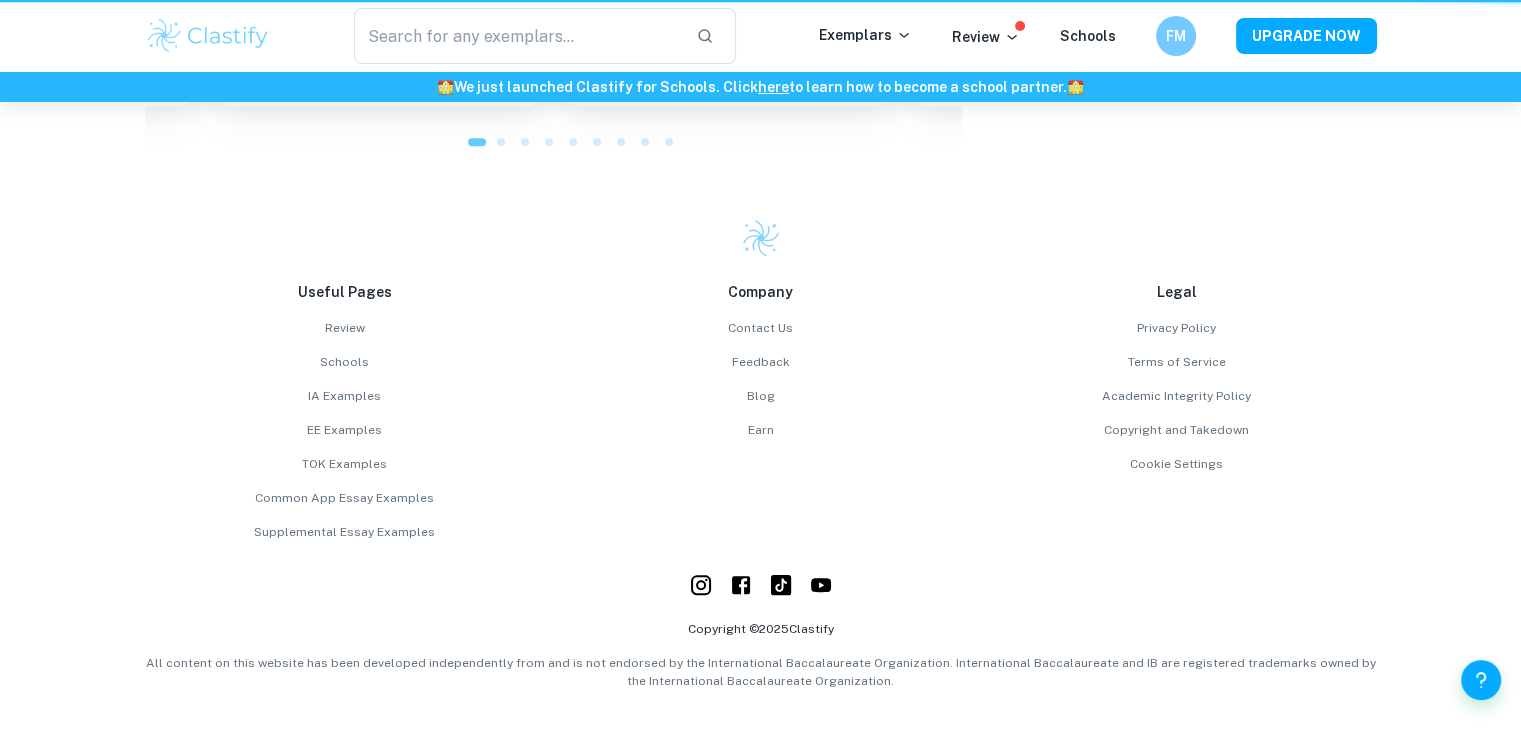 scroll, scrollTop: 0, scrollLeft: 0, axis: both 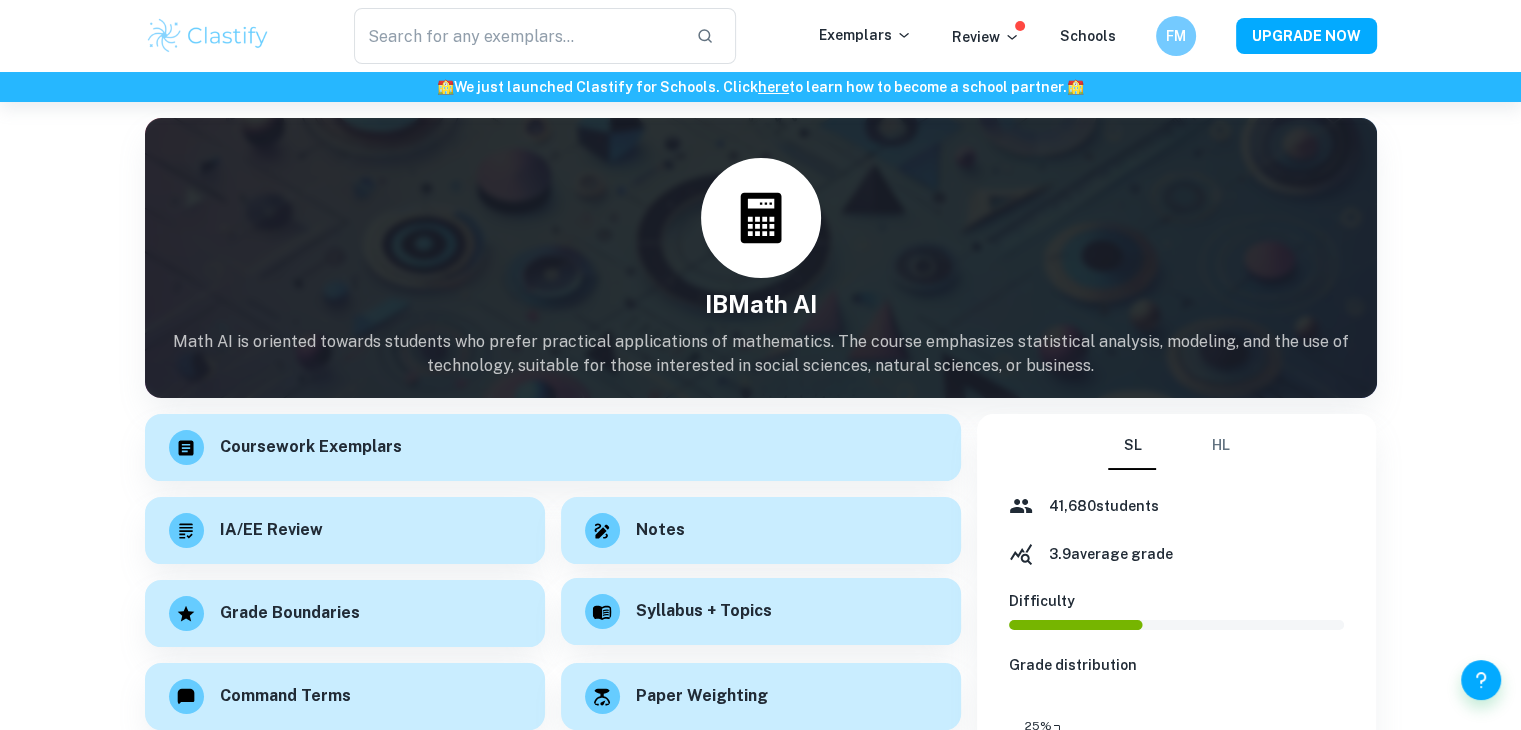 click on "Syllabus + Topics" at bounding box center [704, 611] 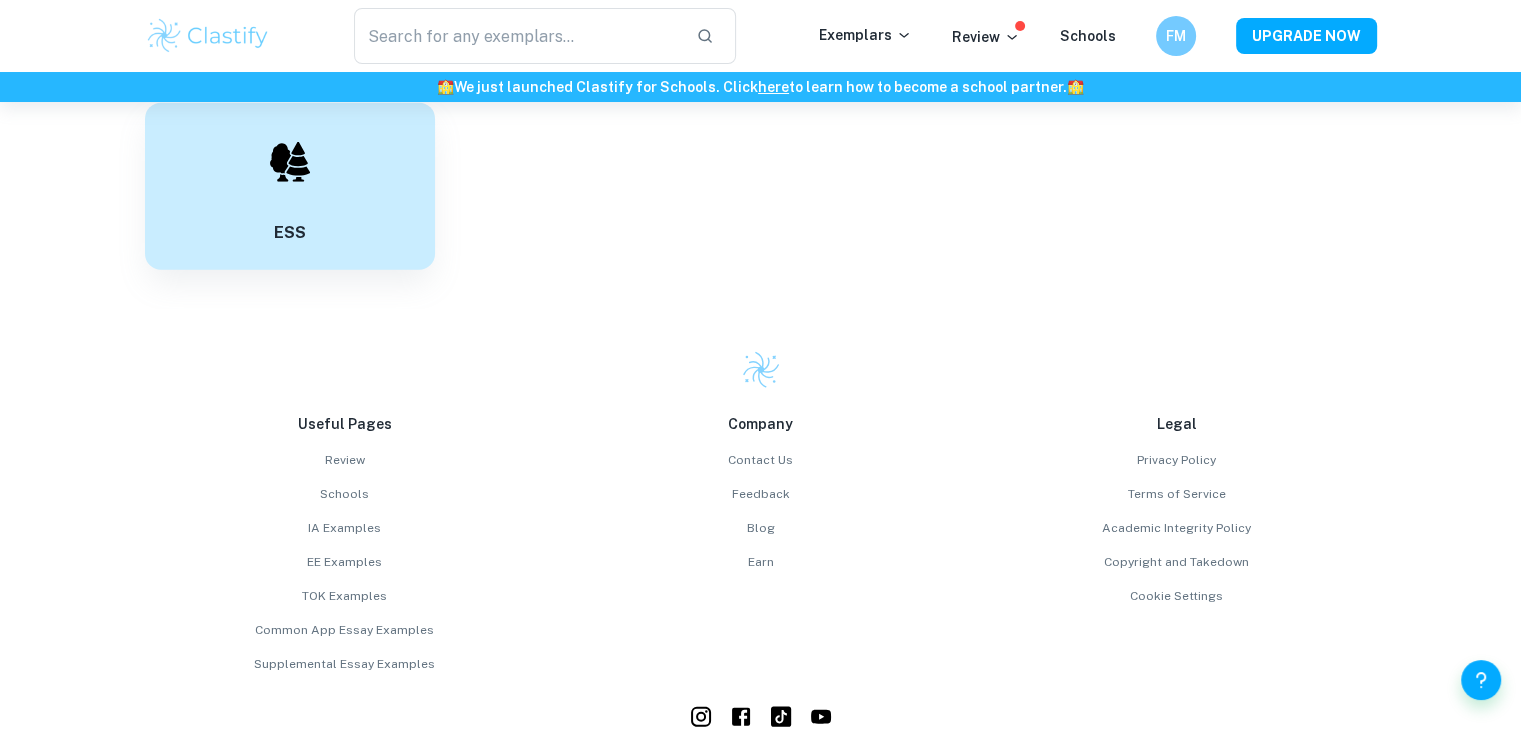 scroll, scrollTop: 4745, scrollLeft: 0, axis: vertical 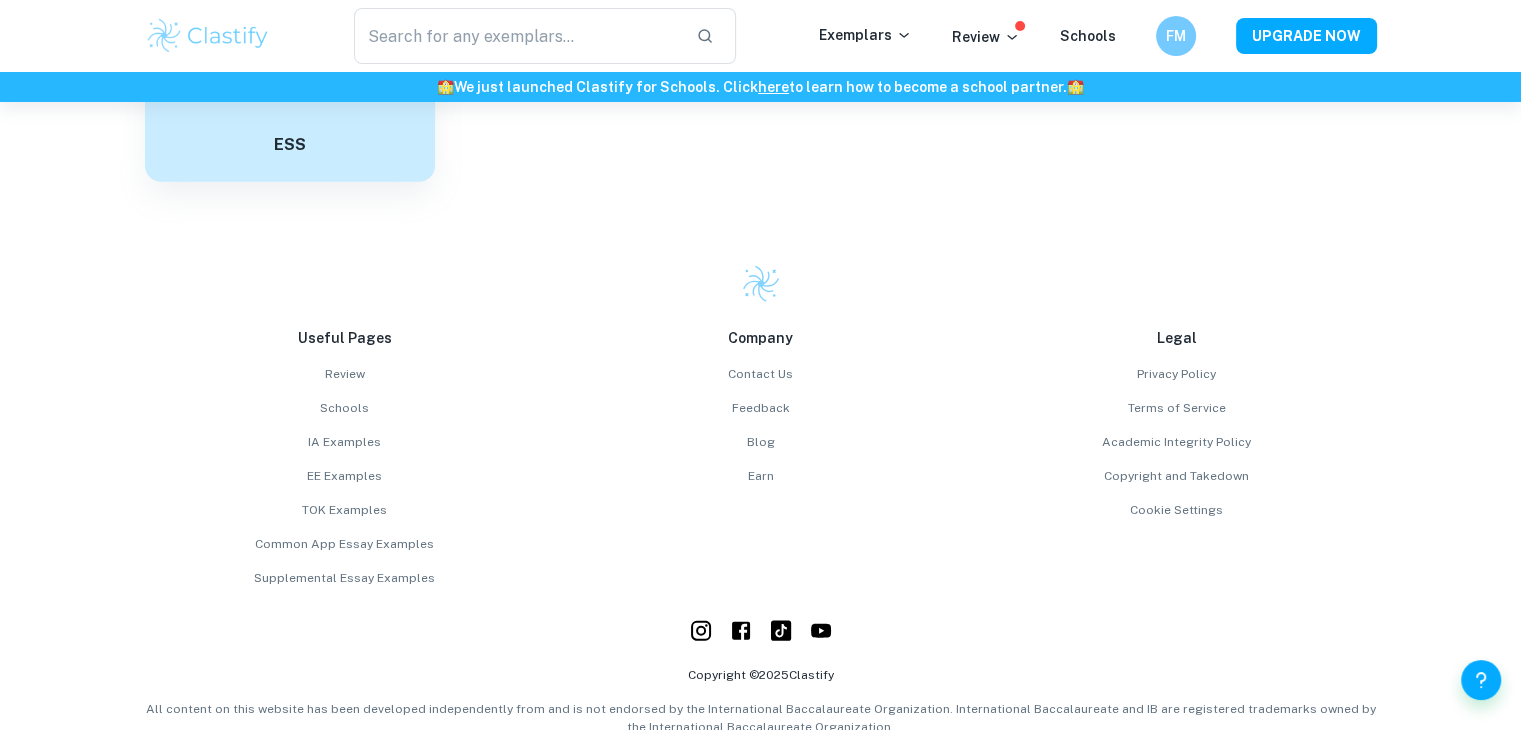 click on "ESS" at bounding box center [290, 98] 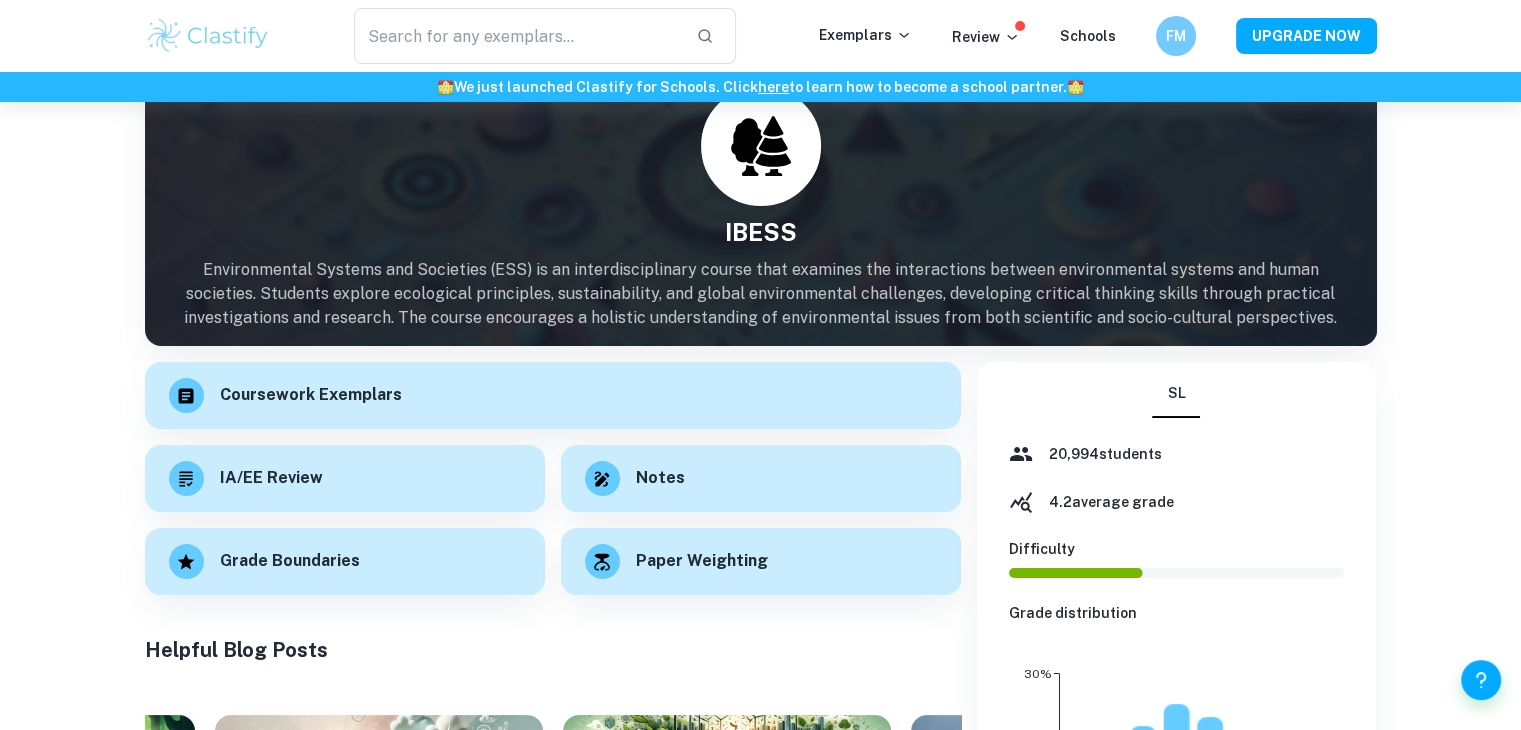 scroll, scrollTop: 96, scrollLeft: 0, axis: vertical 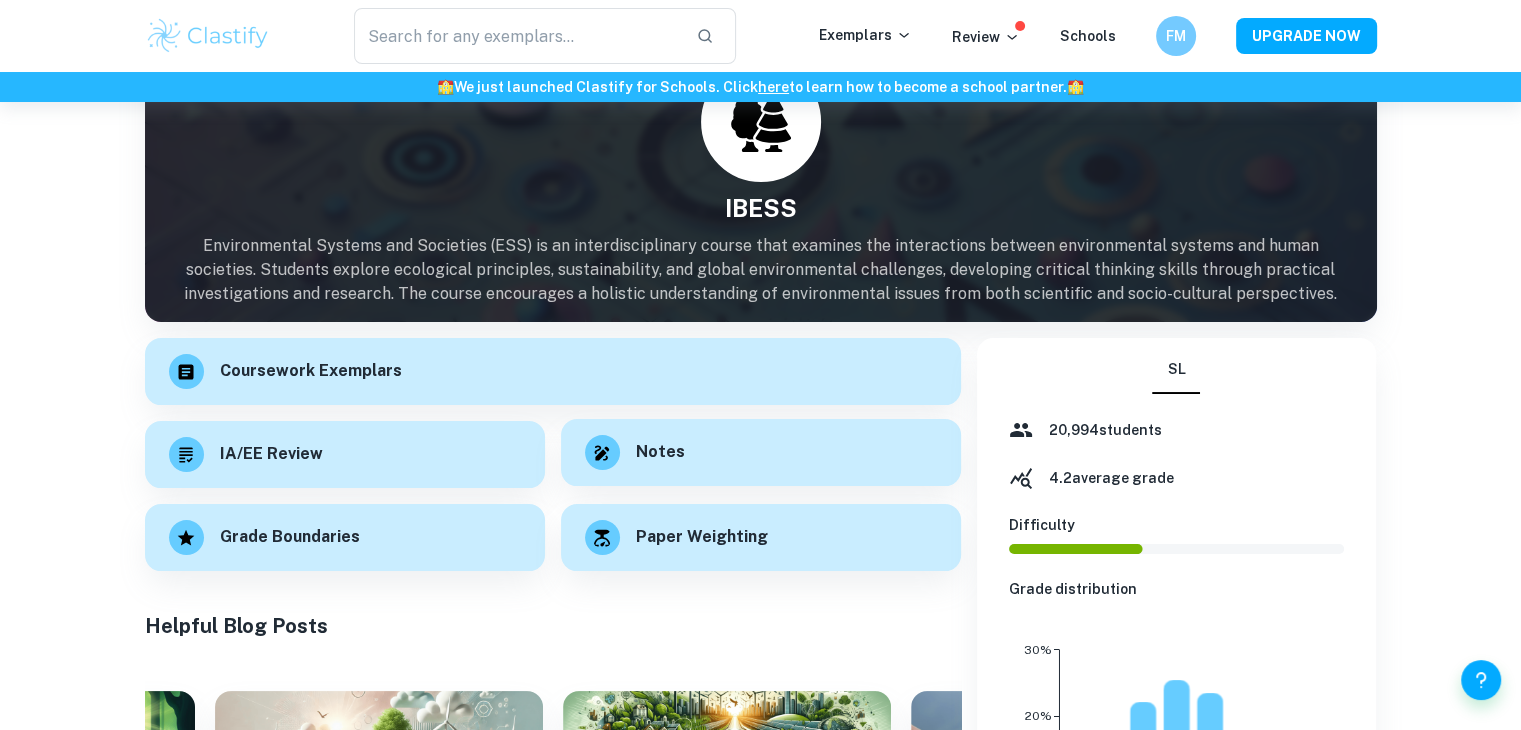 click on "Notes" at bounding box center [761, 452] 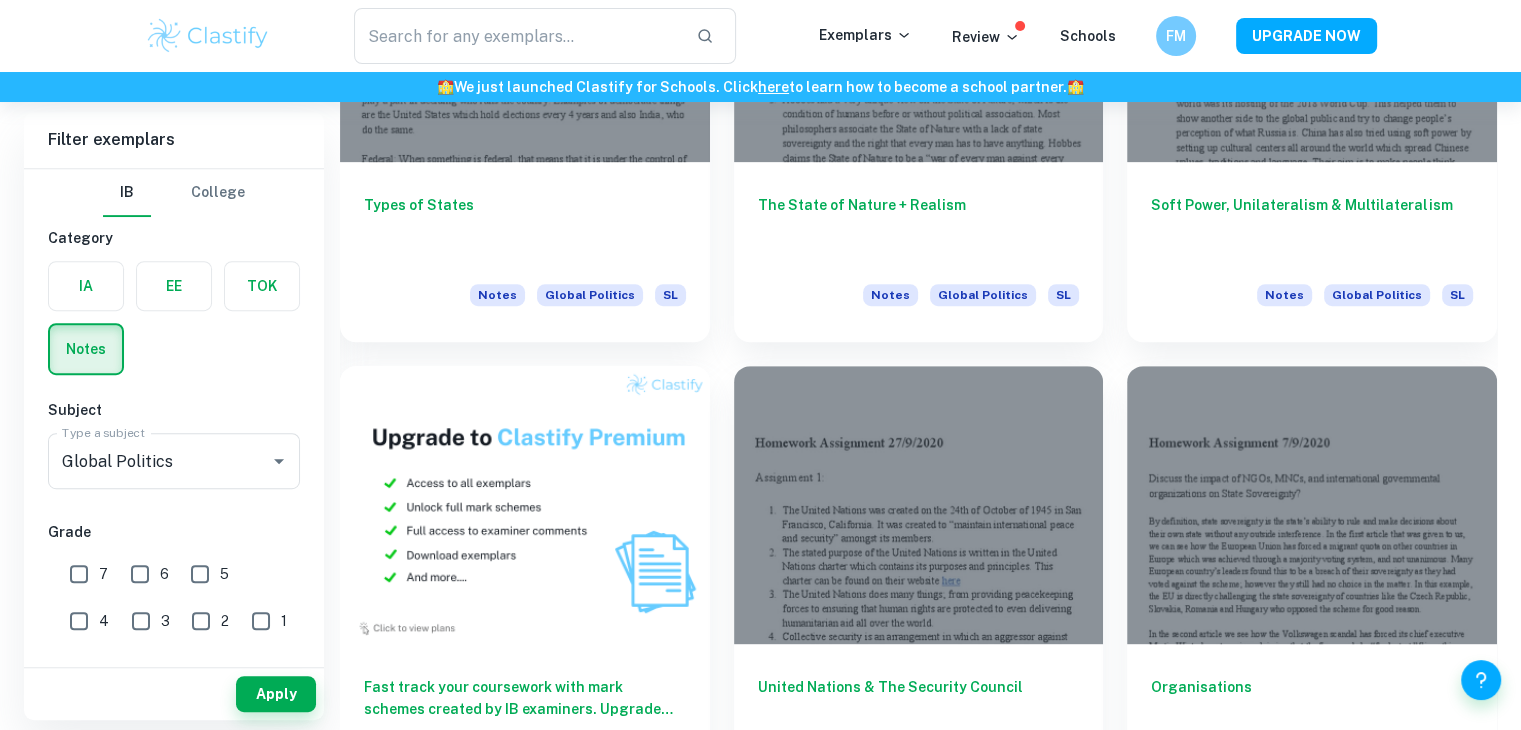 scroll, scrollTop: 939, scrollLeft: 0, axis: vertical 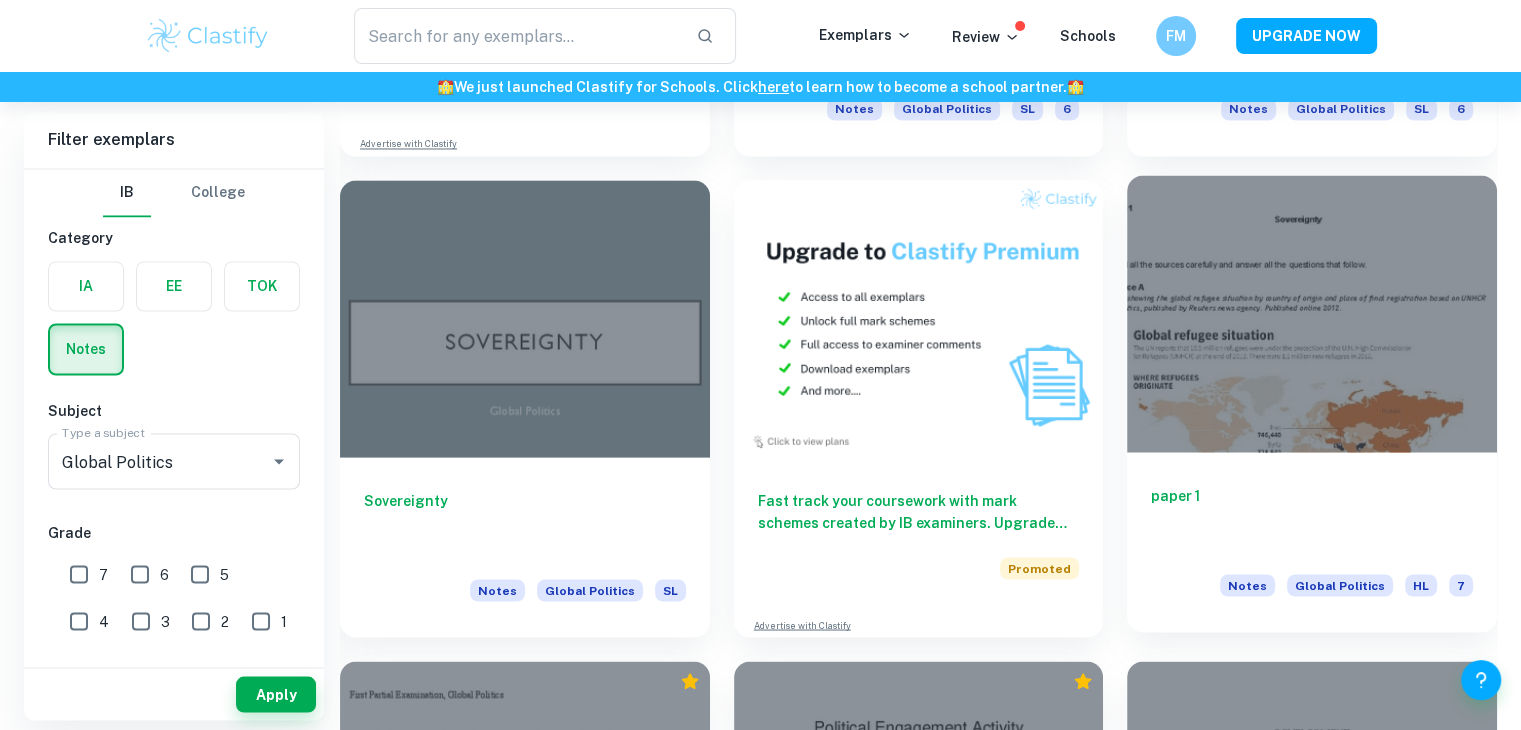 click at bounding box center [1312, 313] 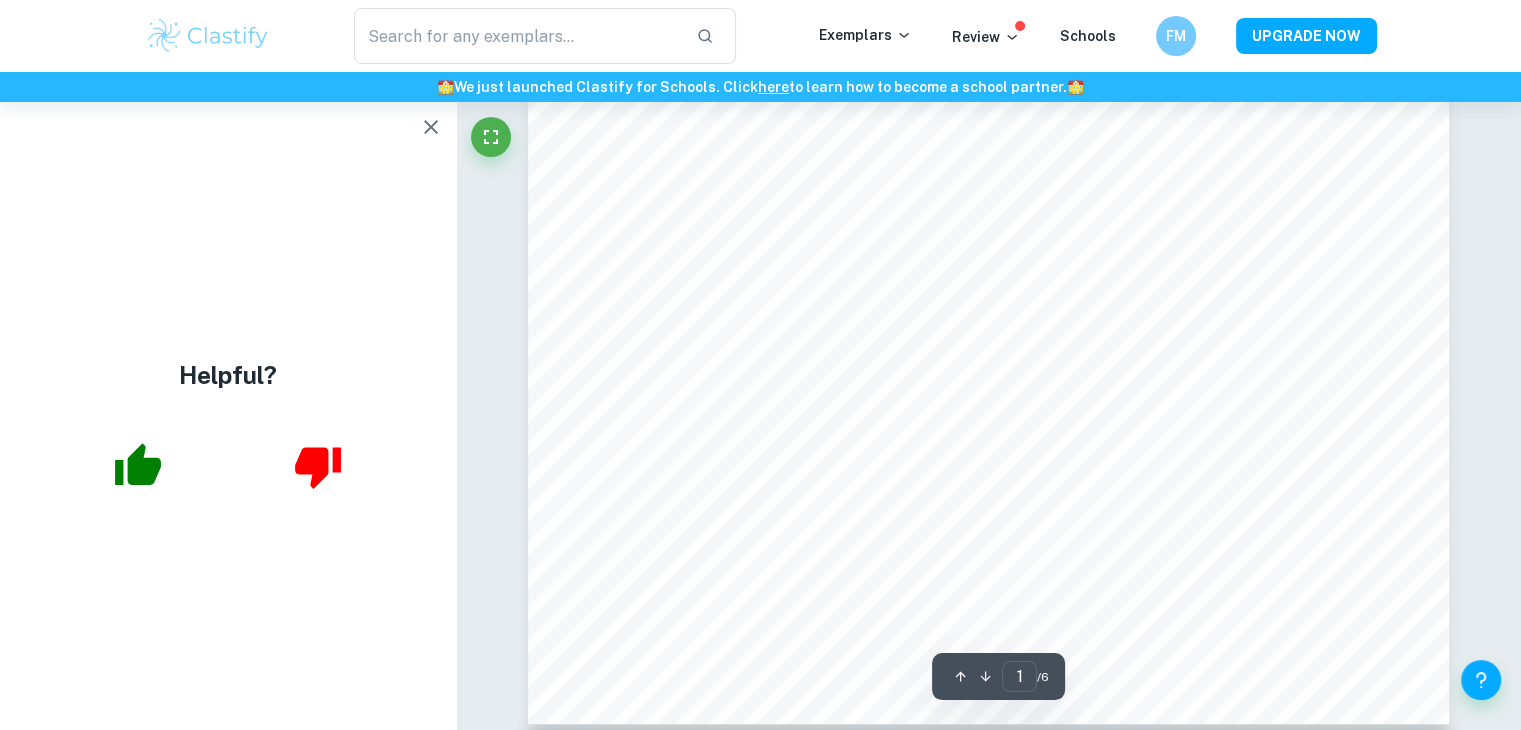scroll, scrollTop: 0, scrollLeft: 0, axis: both 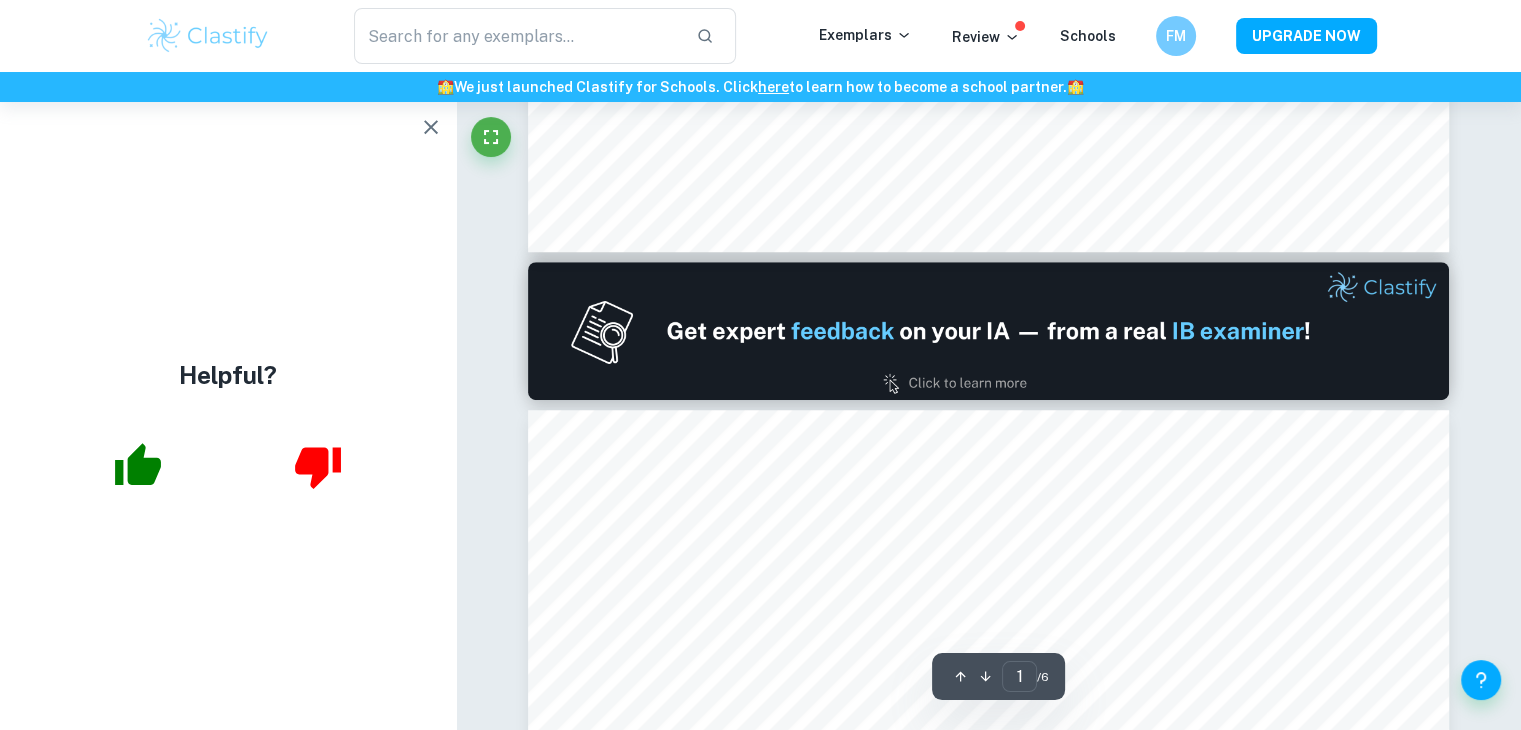 type on "2" 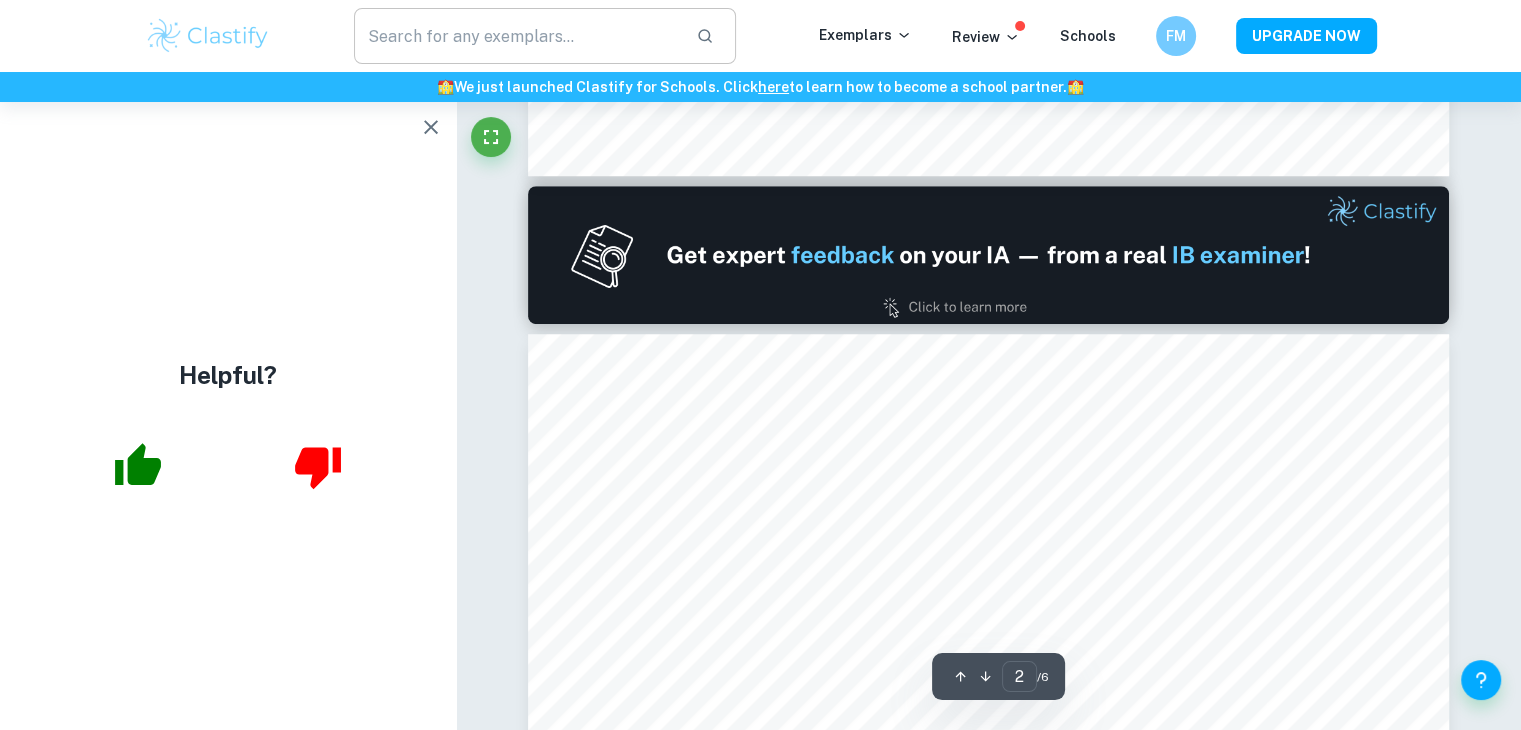 scroll, scrollTop: 1136, scrollLeft: 0, axis: vertical 